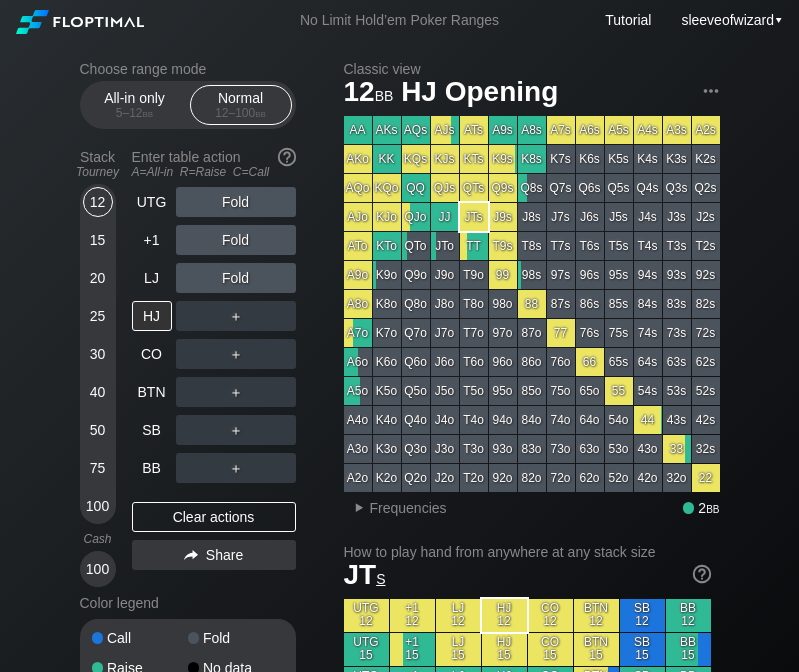 scroll, scrollTop: 0, scrollLeft: 0, axis: both 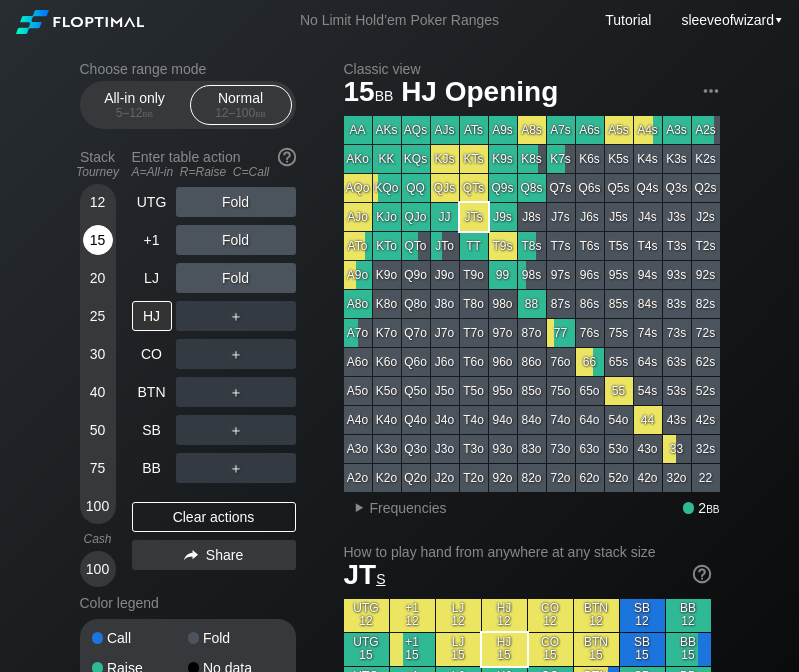 click on "15" at bounding box center (98, 240) 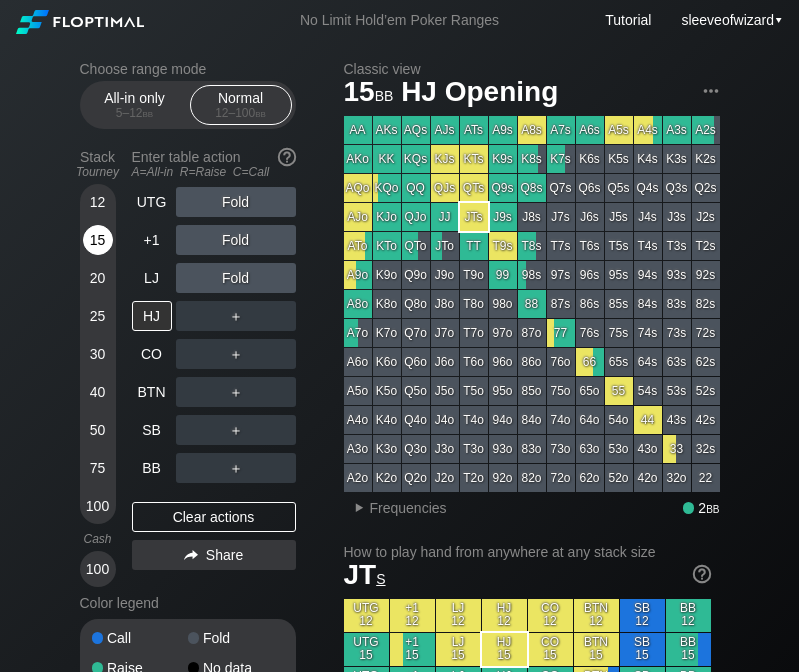 click on "15" at bounding box center [98, 240] 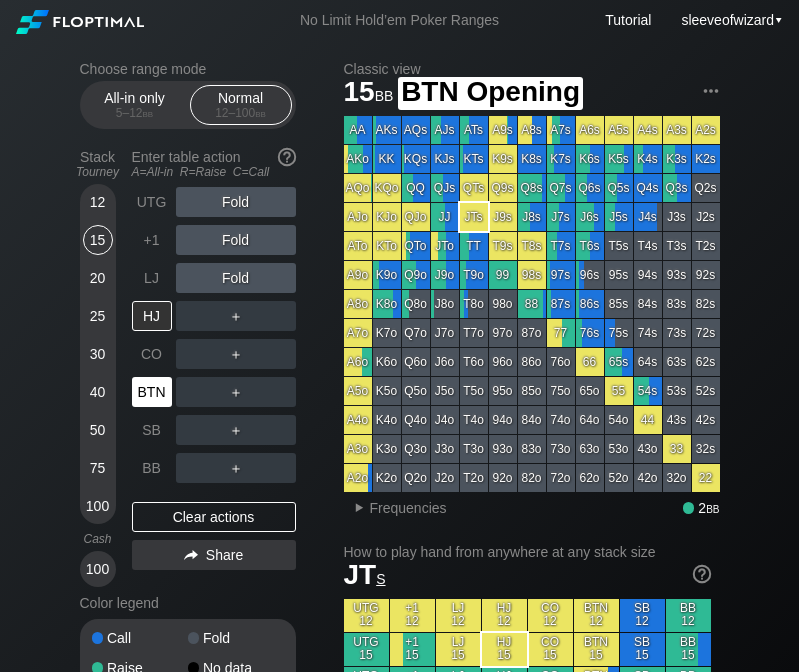 click on "BTN" at bounding box center [152, 392] 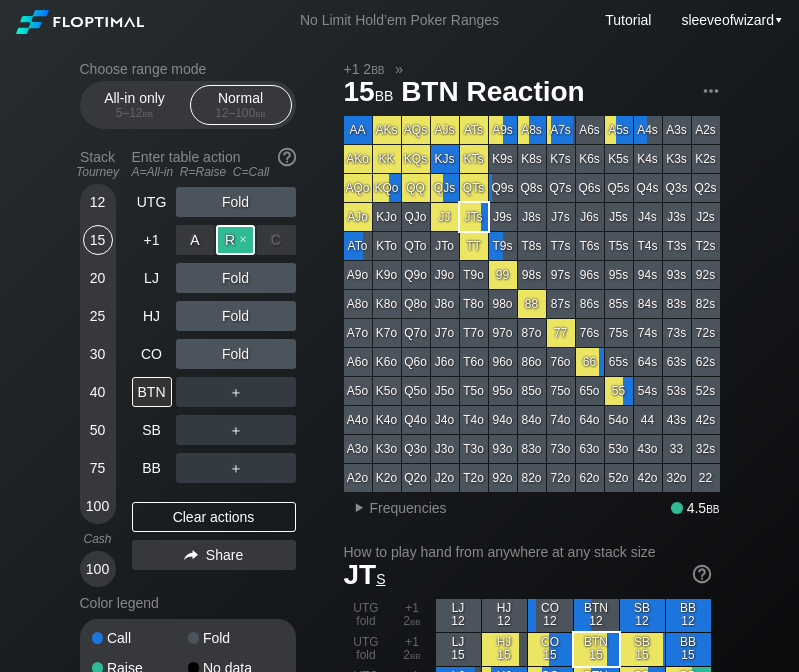 click on "R ✕" at bounding box center [235, 240] 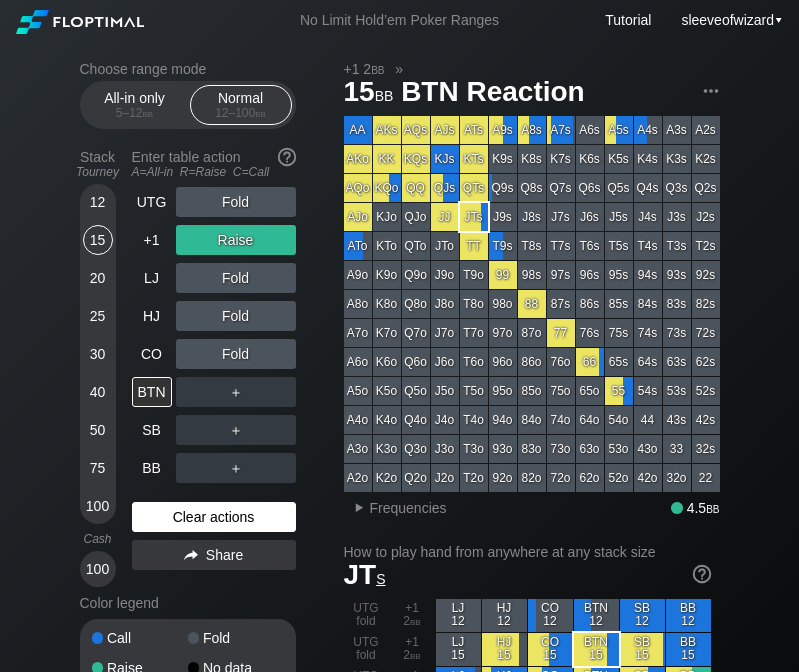 click on "Clear actions" at bounding box center [214, 517] 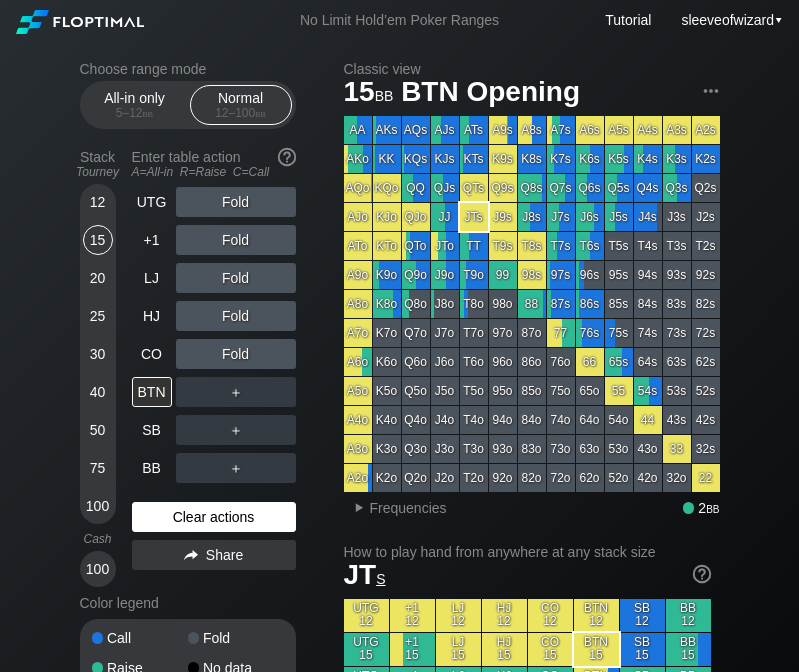 click on "Clear actions" at bounding box center [214, 517] 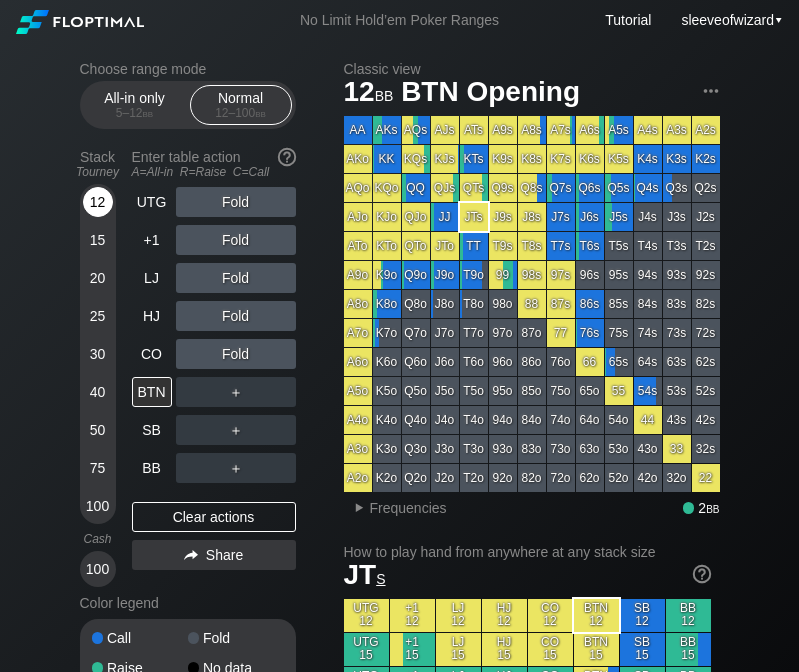 click on "12" at bounding box center (98, 202) 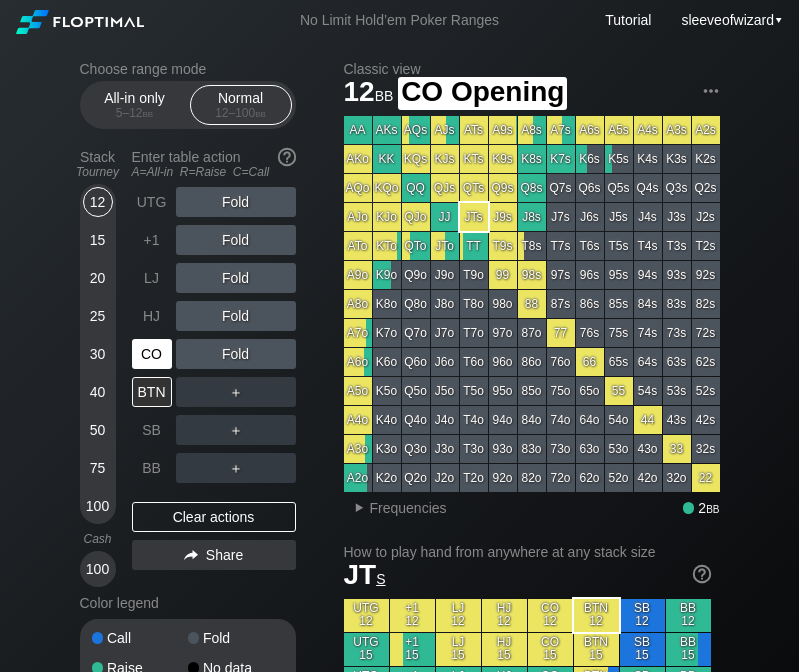 click on "CO" at bounding box center (152, 354) 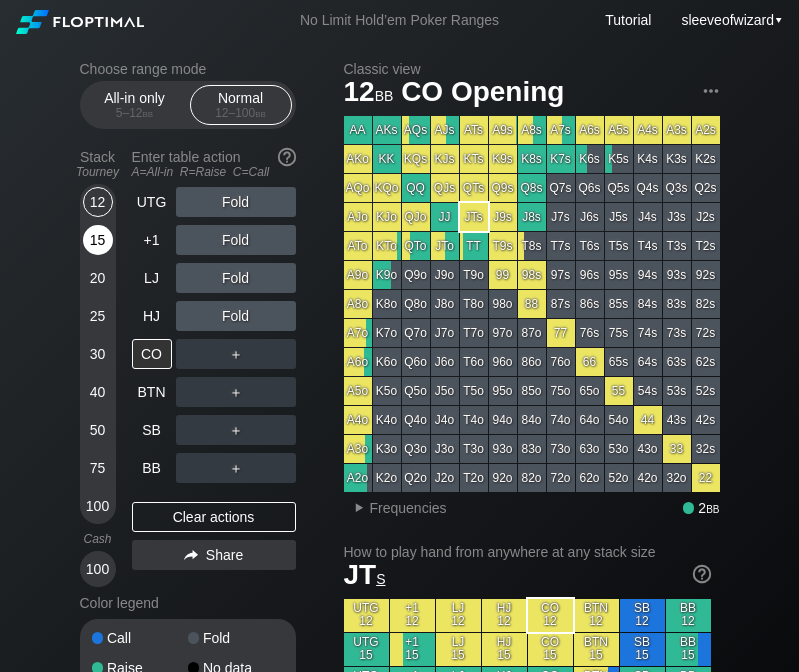 click on "15" at bounding box center [98, 240] 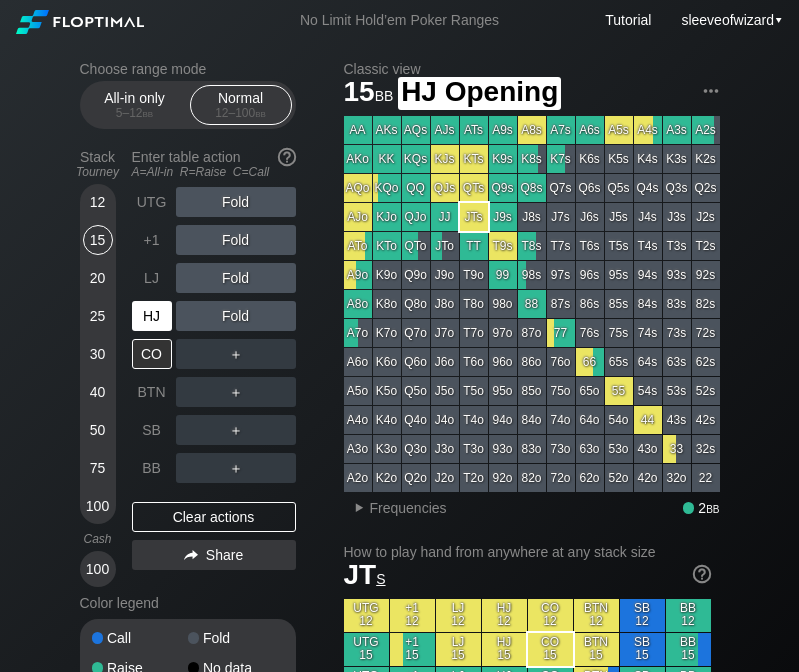 click on "HJ" at bounding box center (152, 316) 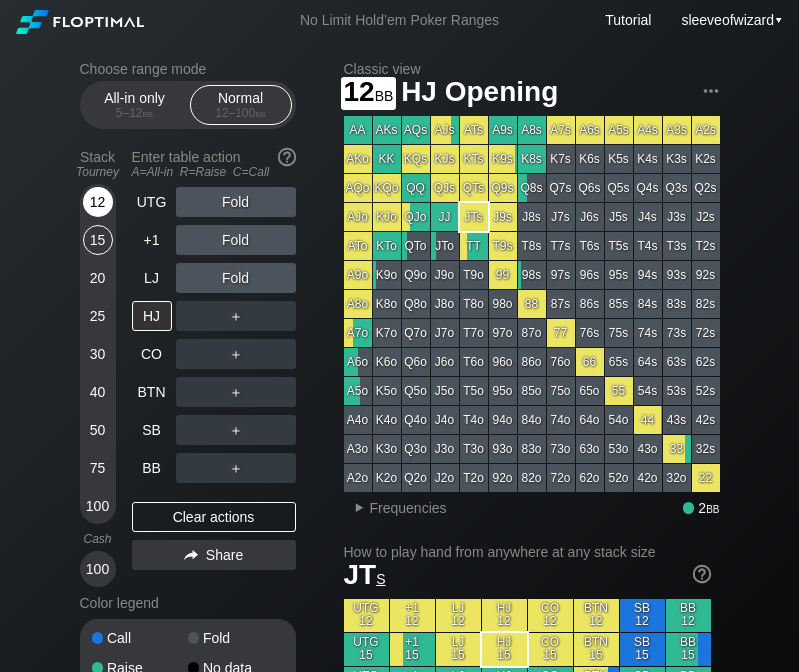 click on "12" at bounding box center (98, 202) 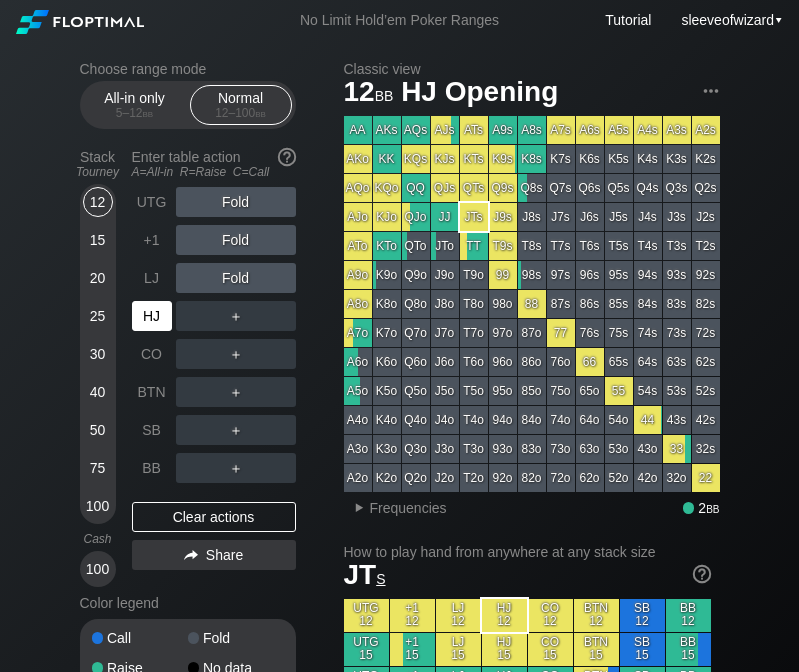click on "HJ" at bounding box center [152, 316] 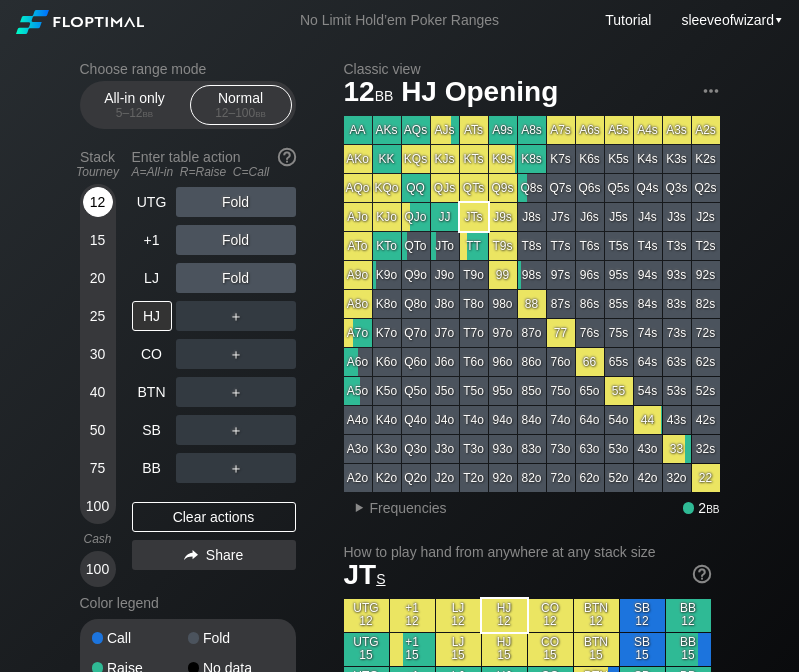 click on "12" at bounding box center [98, 202] 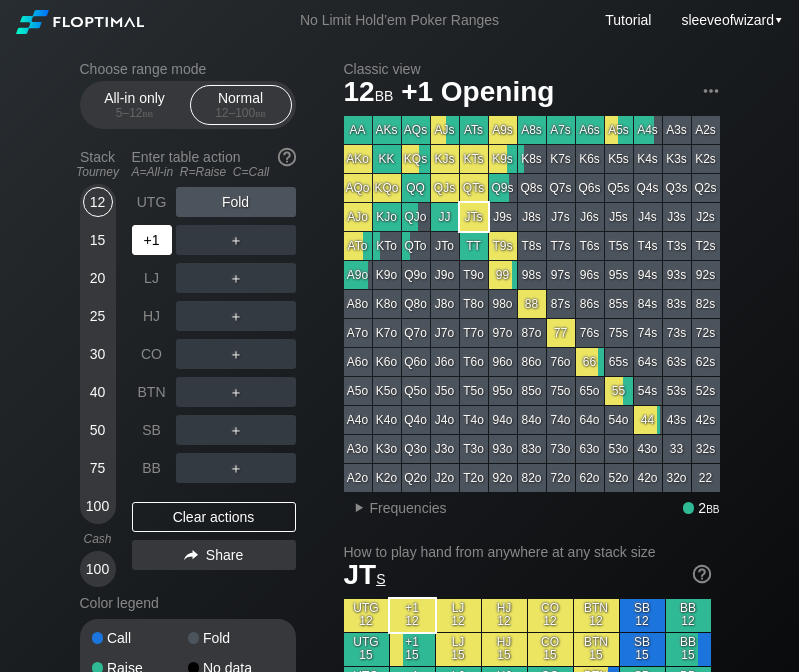 click on "+1" at bounding box center [152, 240] 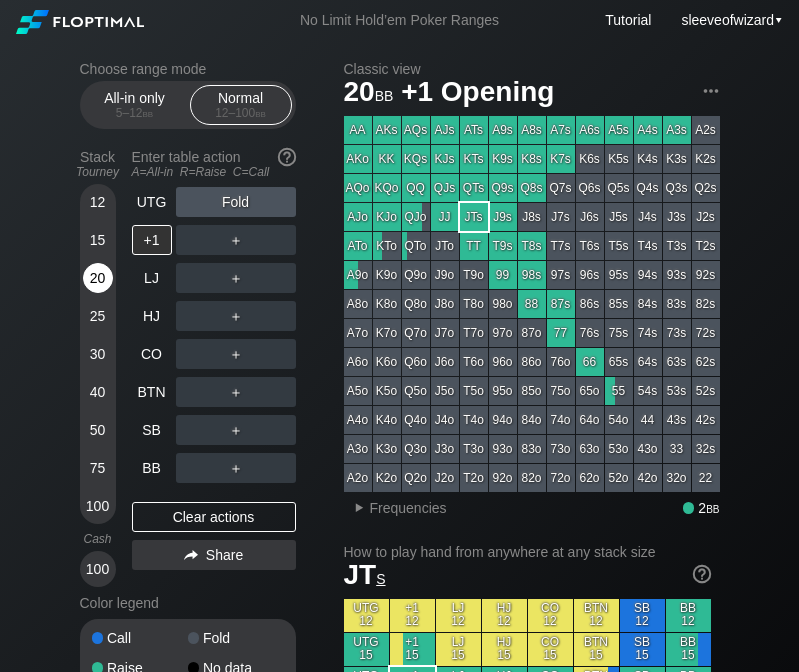 click on "20" at bounding box center (98, 278) 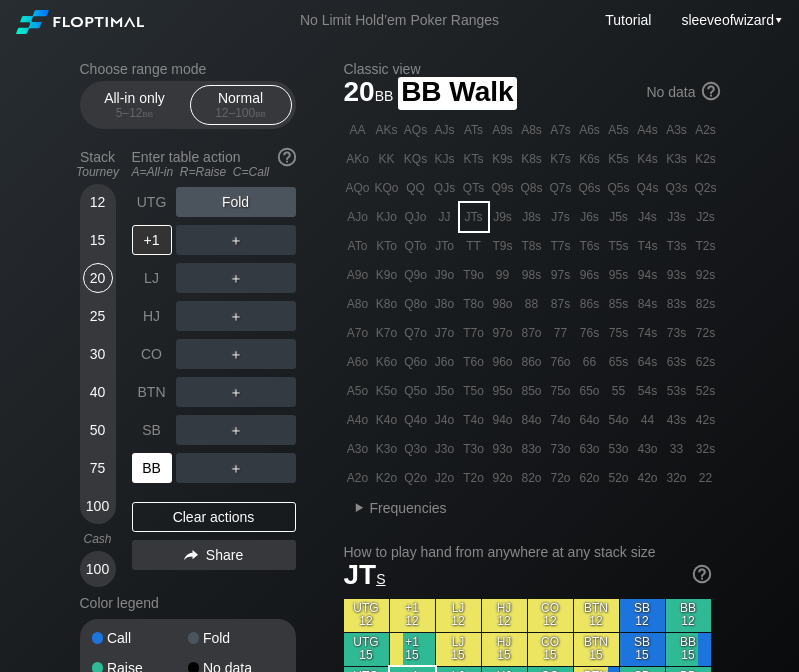 click on "BB" at bounding box center (152, 468) 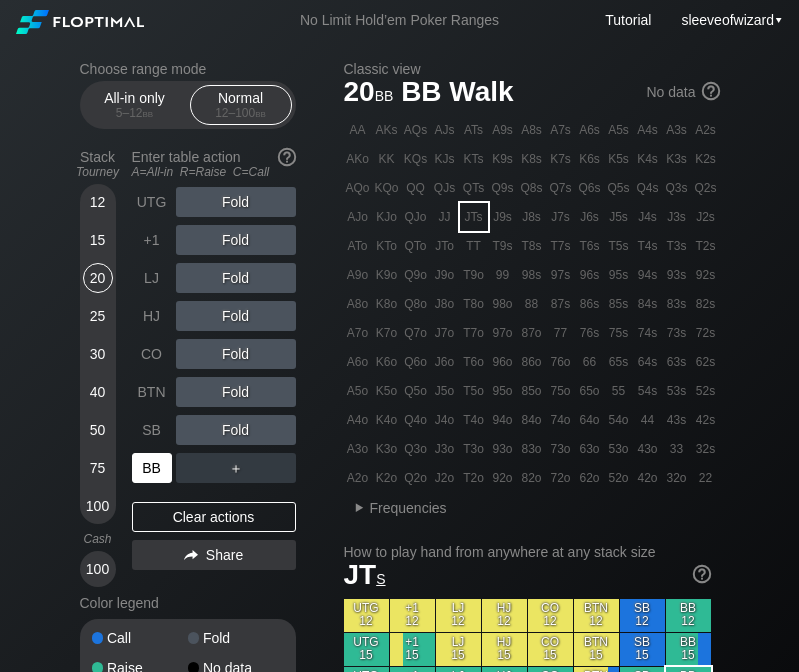 click on "BB" at bounding box center (152, 468) 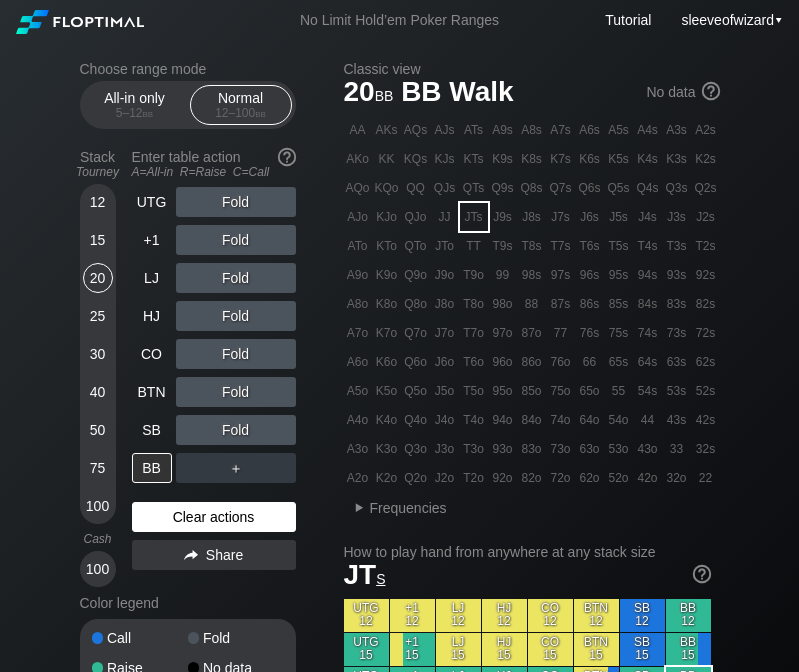 click on "Clear actions" at bounding box center [214, 517] 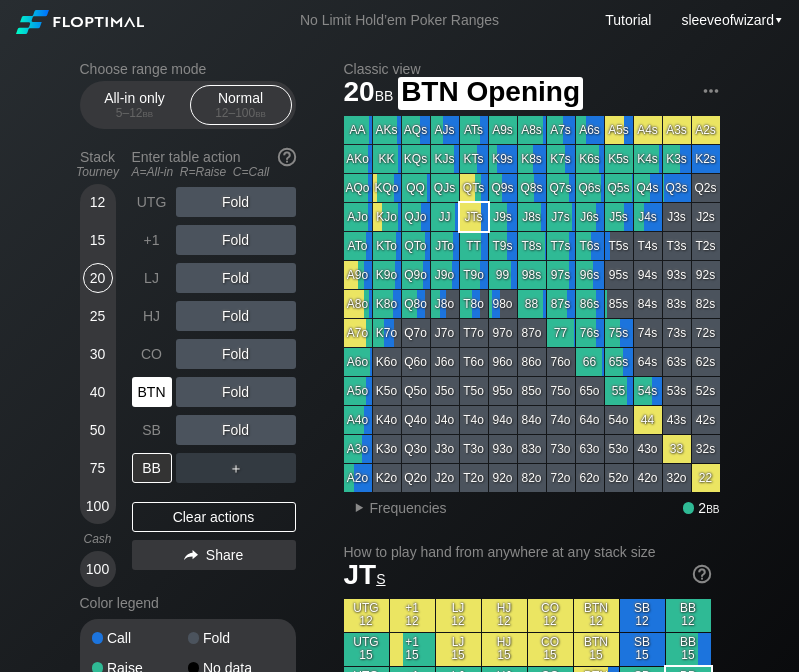 click on "BTN" at bounding box center [152, 392] 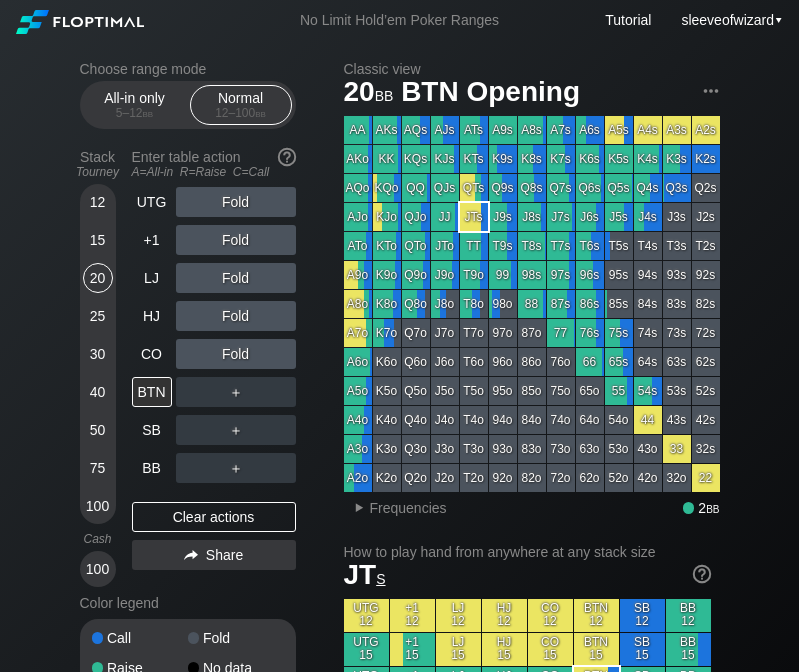 click on "Choose range mode All-in only 5 – 12 bb Normal 12 – 100 bb Stack Tourney Enter table action A=All-in  R=Raise  C=Call 12 15 20 25 30 40 50 75 100 Cash 100 UTG Fold +1 Fold LJ Fold HJ Fold CO Fold BTN ＋ SB ＋ BB ＋ Clear actions Share Color legend   Call   Fold   Raise   No data   All-in Classic view 20 bb   BTN   Opening AA AKs AQs AJs ATs A9s A8s A7s A6s A5s A4s A3s A2s AKo KK KQs KJs KTs K9s K8s K7s K6s K5s K4s K3s K2s AQo KQo QQ QJs QTs Q9s Q8s Q7s Q6s Q5s Q4s Q3s Q2s AJo KJo QJo JJ JTs J9s J8s J7s J6s J5s J4s J3s J2s ATo KTo QTo JTo TT T9s T8s T7s T6s T5s T4s T3s T2s A9o K9o Q9o J9o T9o 99 98s 97s 96s 95s 94s 93s 92s A8o K8o Q8o J8o T8o 98o 88 87s 86s 85s 84s 83s 82s A7o K7o Q7o J7o T7o 97o 87o 77 76s 75s 74s 73s 72s A6o K6o Q6o J6o T6o 96o 86o 76o 66 65s 64s 63s 62s A5o K5o Q5o J5o T5o 95o 85o 75o 65o 55 54s 53s 52s A4o K4o Q4o J4o T4o 94o 84o 74o 64o 54o 44 43s 42s A3o K3o Q3o J3o T3o 93o 83o 73o 63o 53o 43o 33 32s A2o K2o Q2o J2o T2o 92o 82o 72o 62o 52o 42o 32o 22 ▸ Frequencies   2 bb JT" at bounding box center (400, 1164) 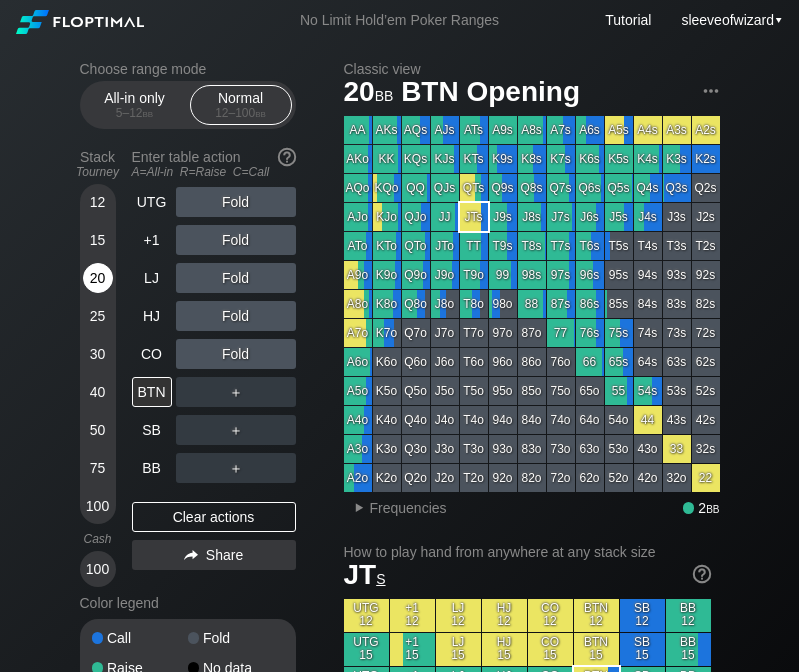 click on "20" at bounding box center [98, 278] 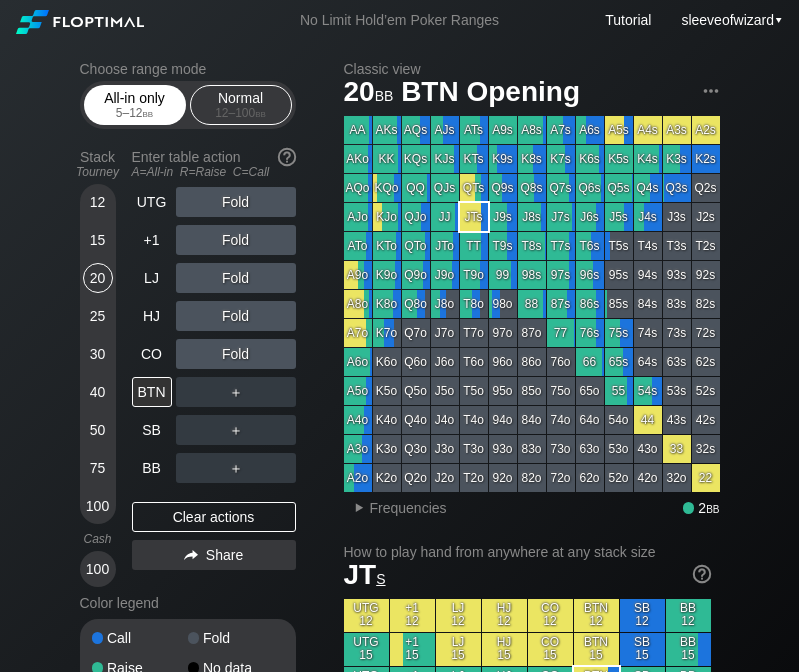 click on "5 – 12 bb" at bounding box center [135, 113] 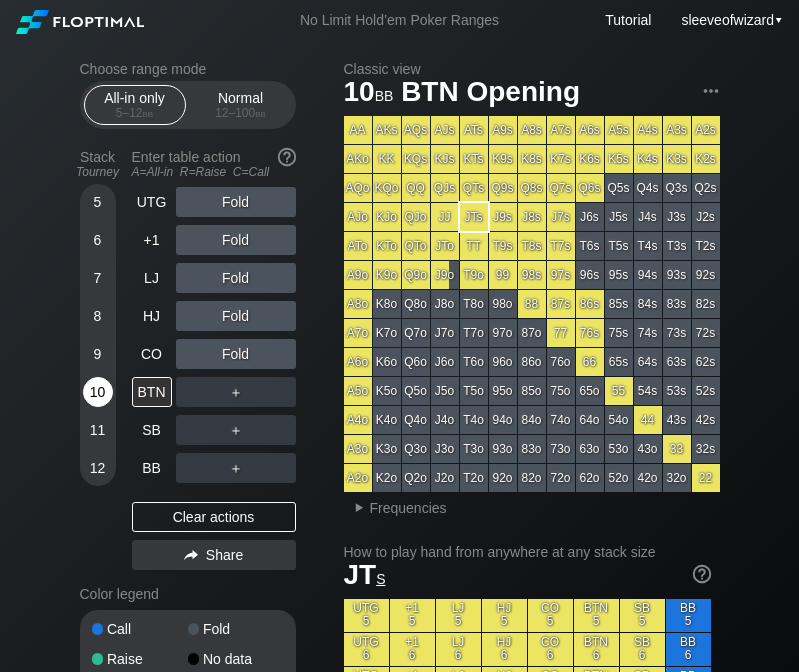 click on "10" at bounding box center (98, 392) 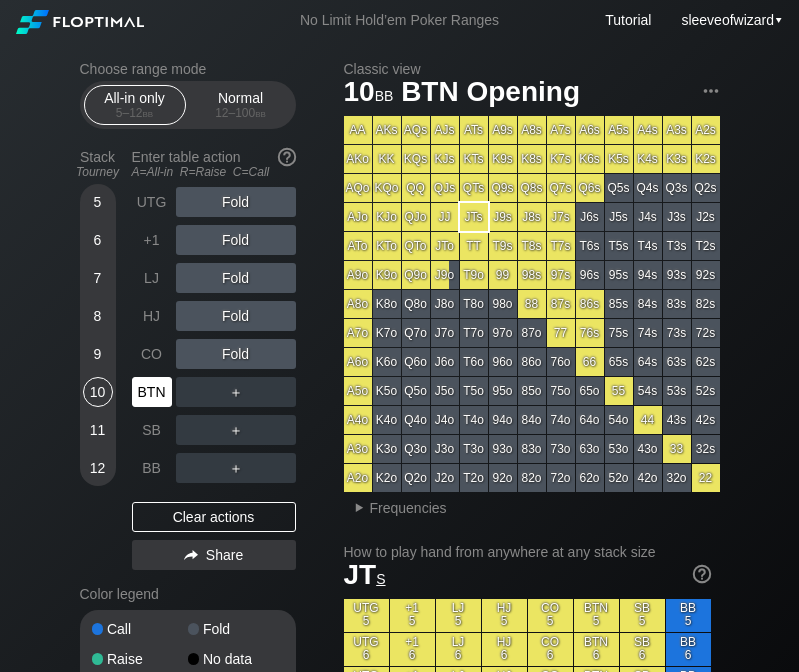 click on "BTN" at bounding box center (152, 392) 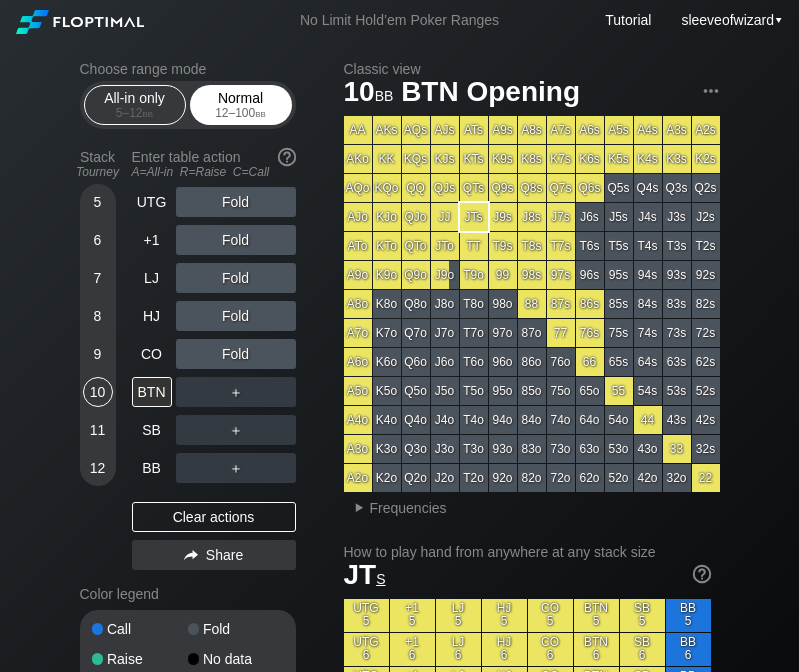 click on "Normal 12 – 100 bb" at bounding box center [241, 105] 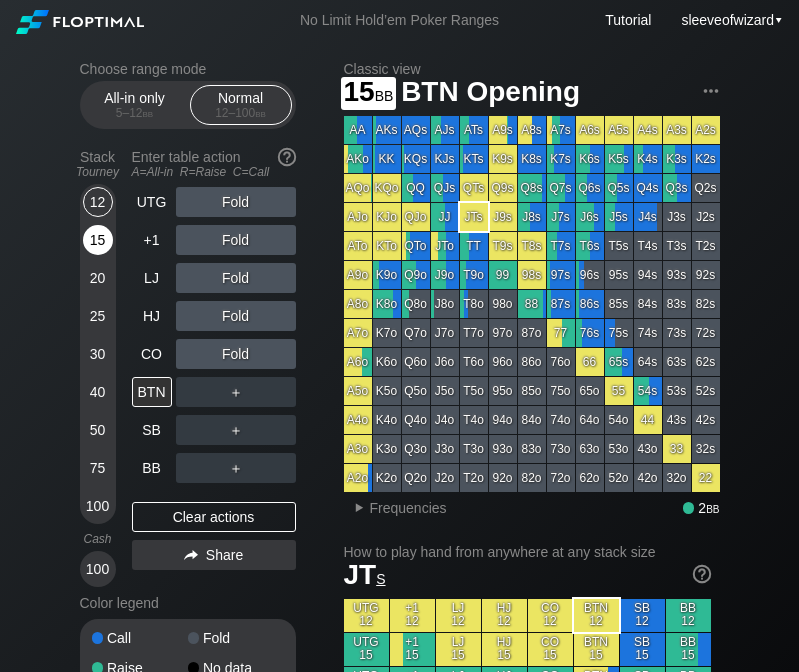 click on "15" at bounding box center (98, 240) 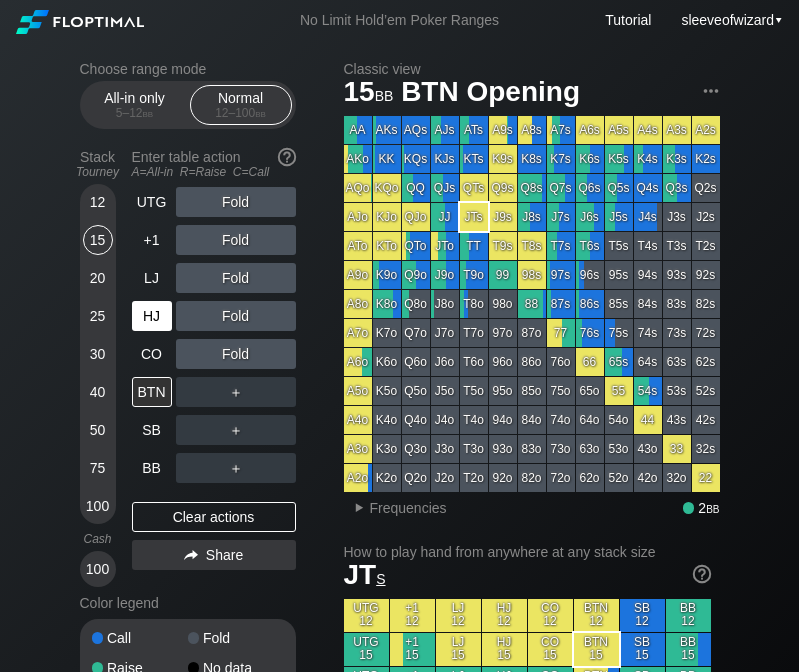 click on "HJ" at bounding box center (152, 316) 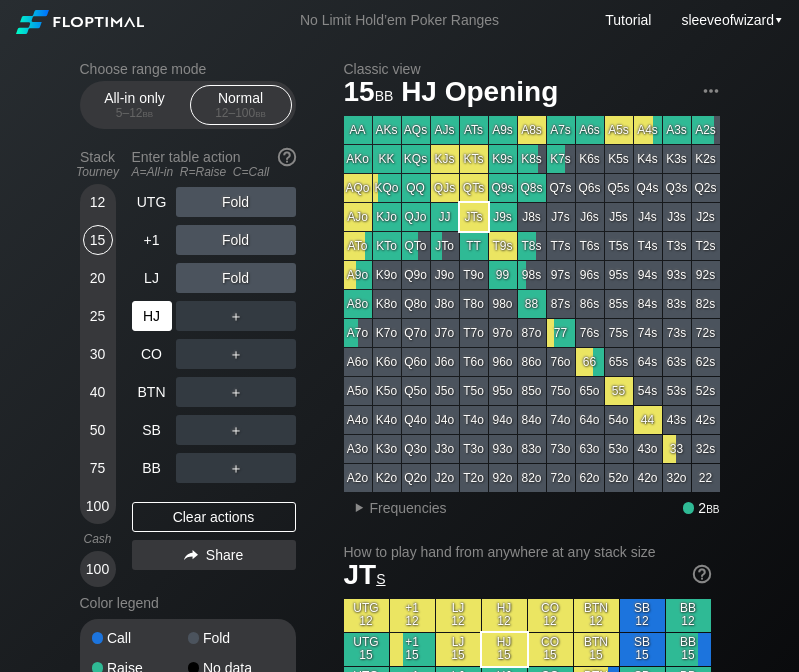 click on "HJ" at bounding box center [152, 316] 